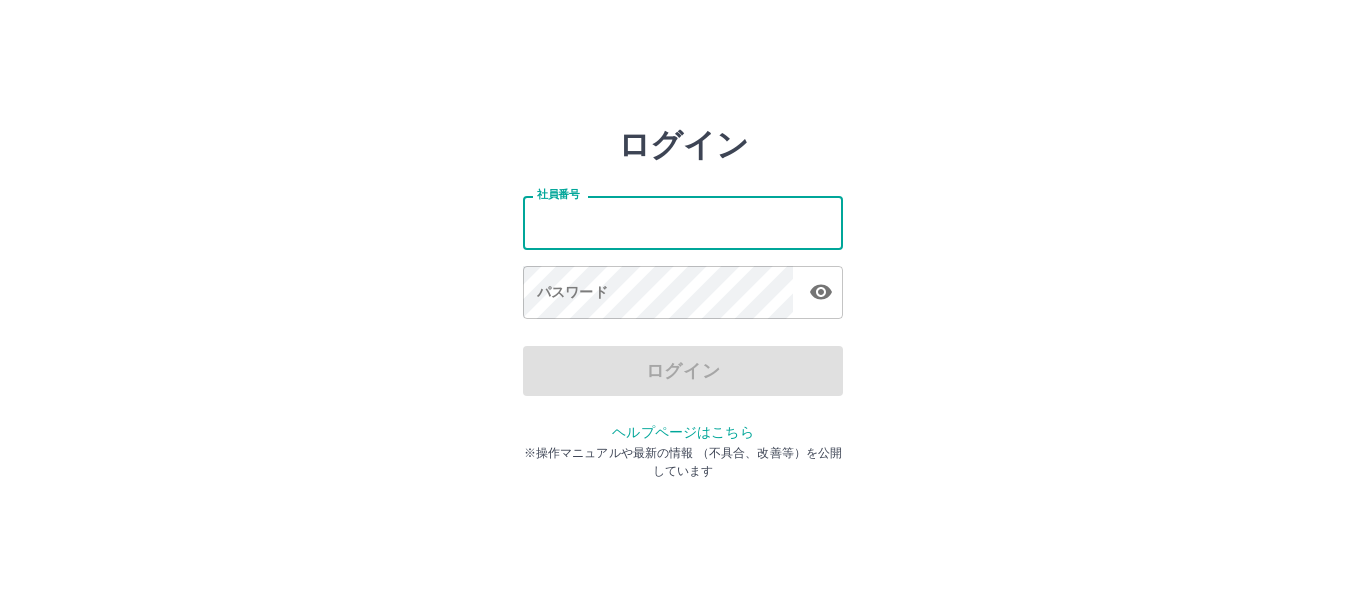 scroll, scrollTop: 0, scrollLeft: 0, axis: both 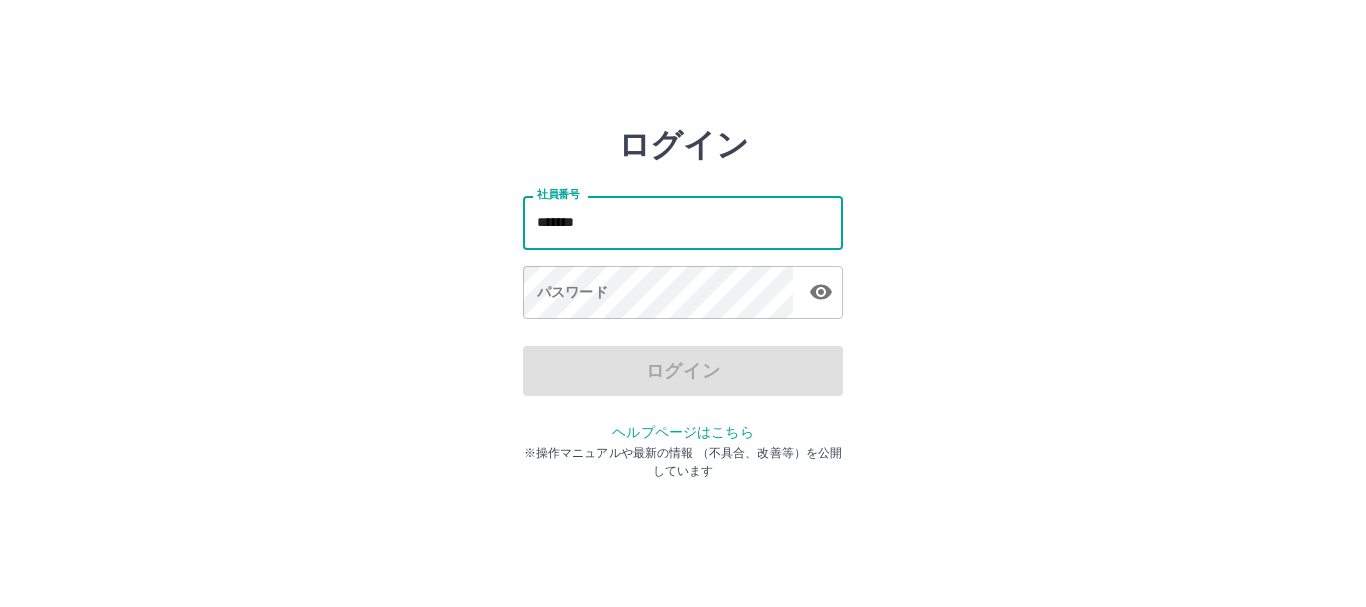 type on "*******" 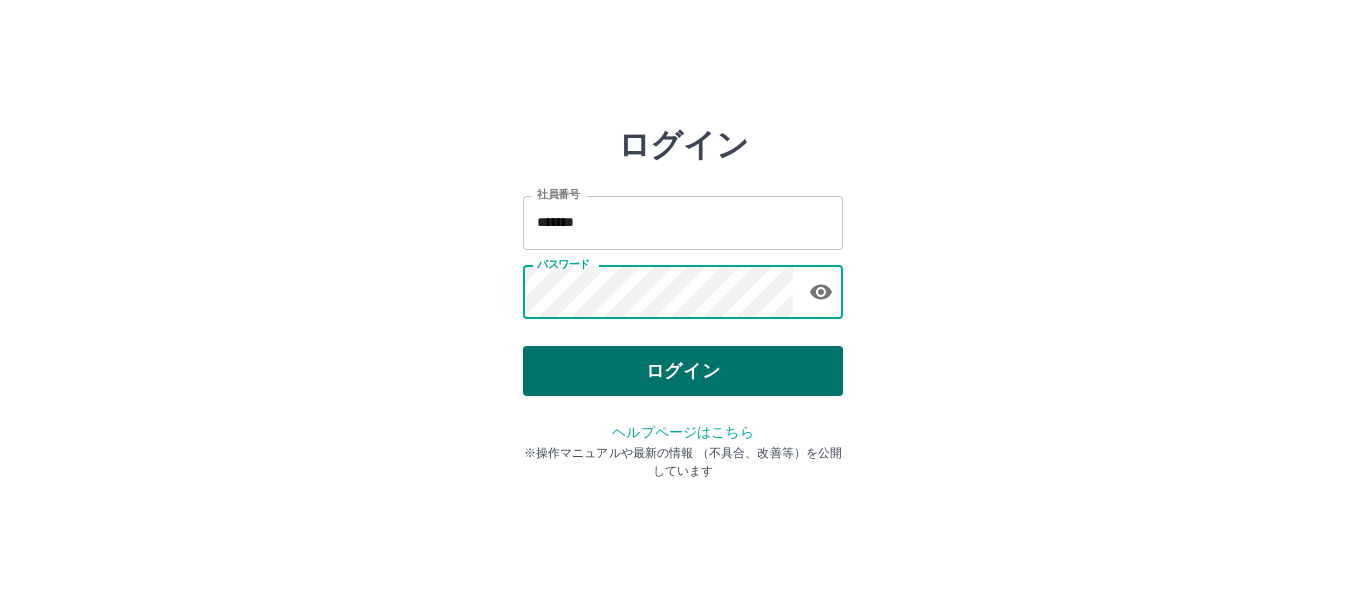click on "ログイン" at bounding box center (683, 371) 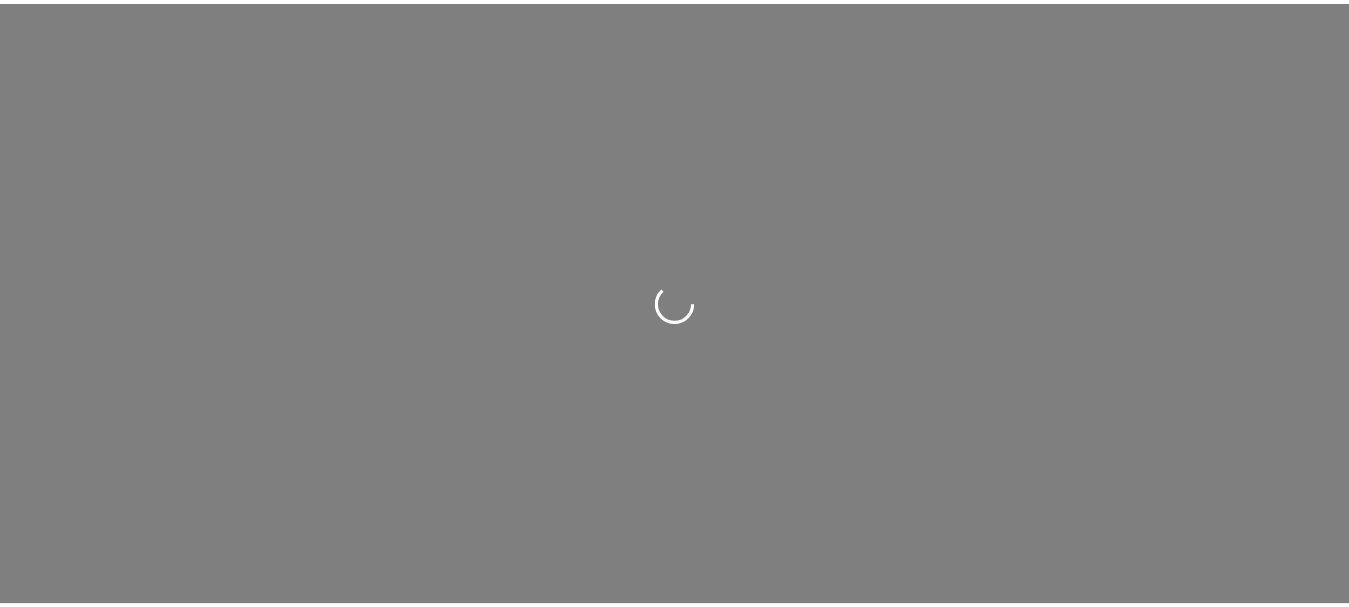 scroll, scrollTop: 0, scrollLeft: 0, axis: both 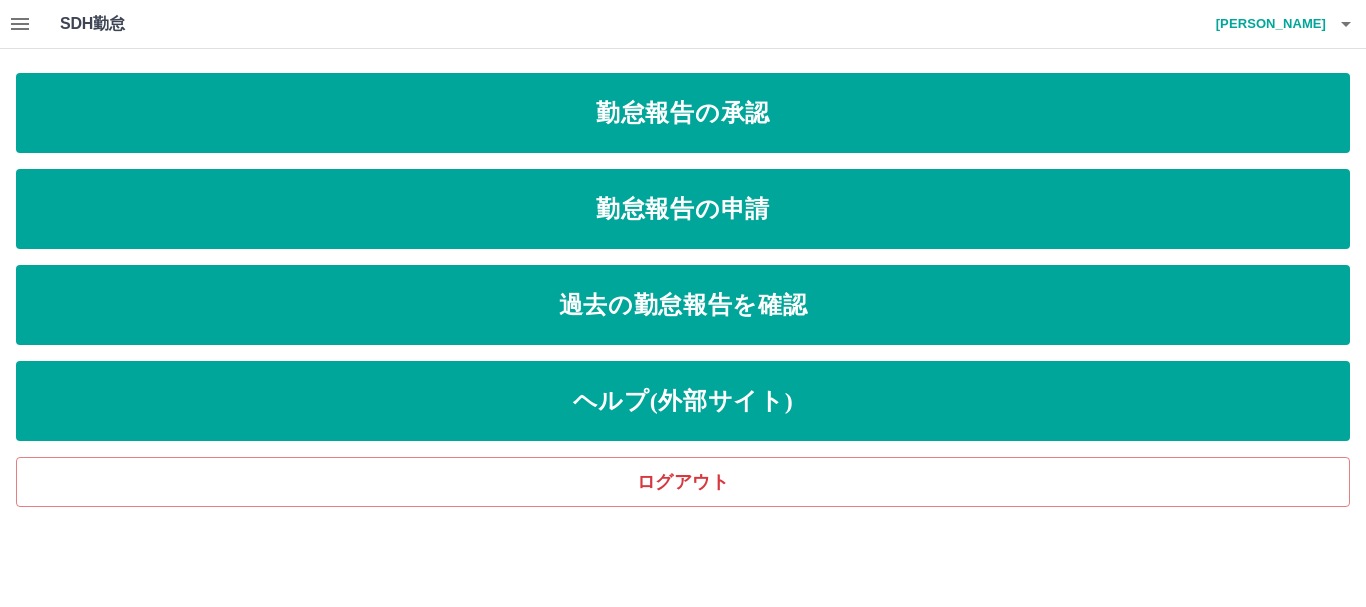 click on "SDH勤怠 松田　祐子 勤怠報告の承認 勤怠報告の申請 過去の勤怠報告を確認 ヘルプ(外部サイト) ログアウト SDH勤怠" at bounding box center (683, 253) 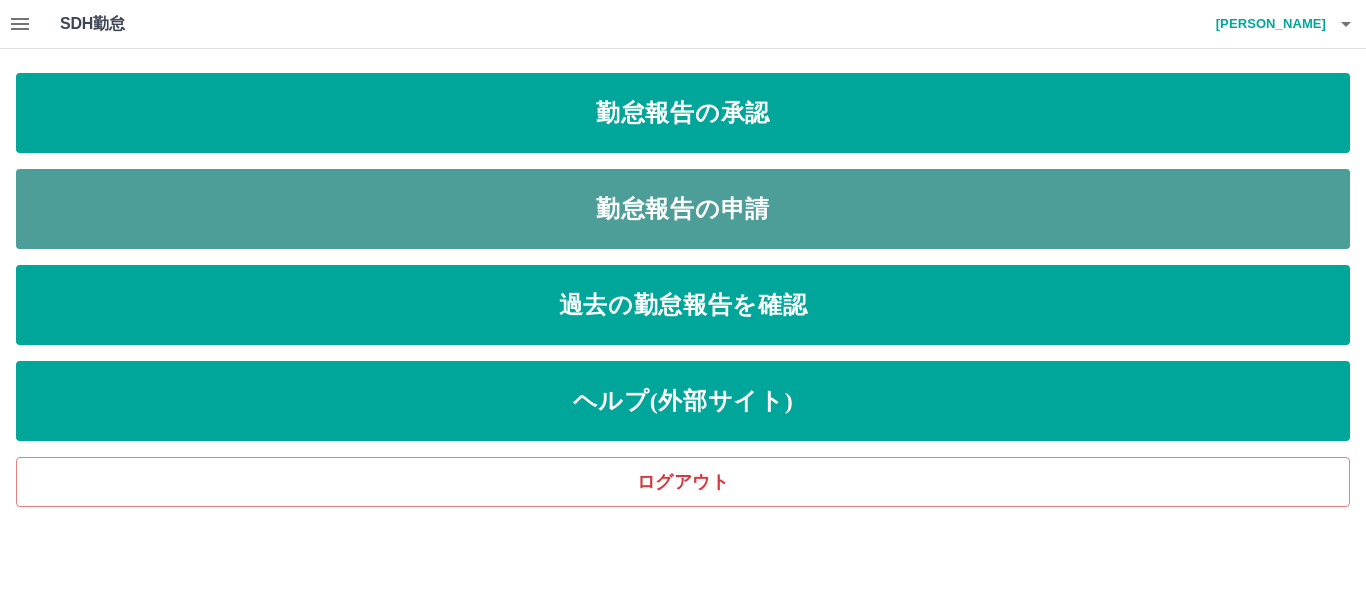 click on "勤怠報告の申請" at bounding box center [683, 209] 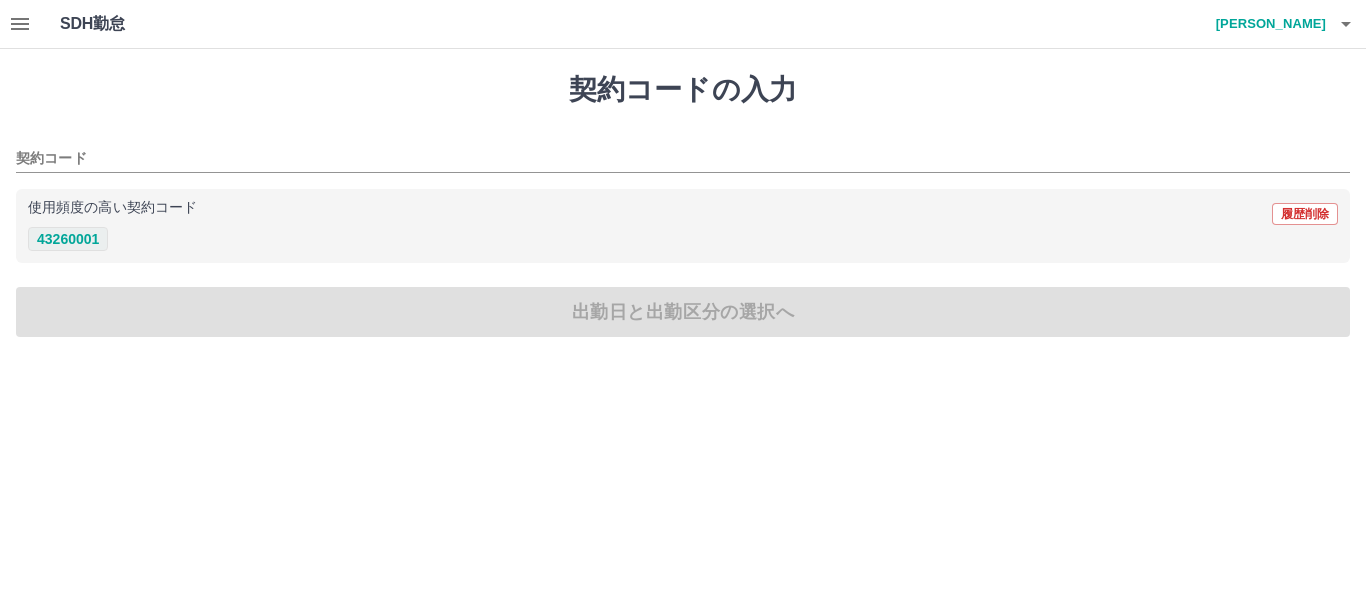 click on "43260001" at bounding box center (68, 239) 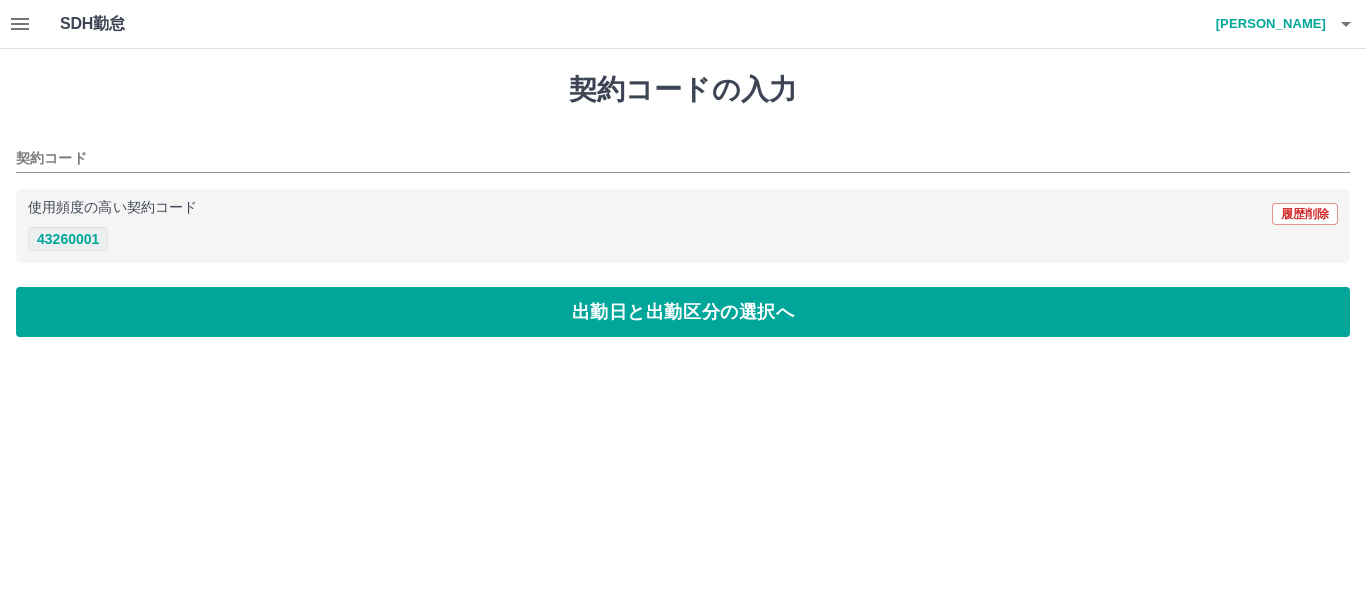 type on "********" 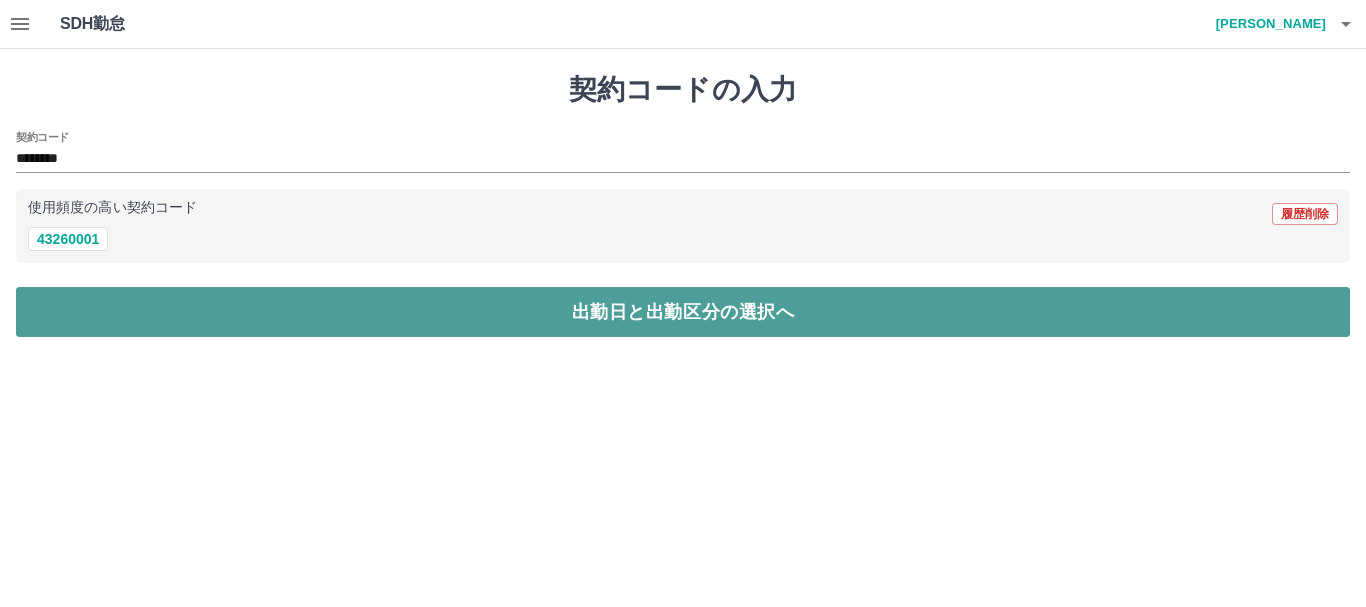 click on "出勤日と出勤区分の選択へ" at bounding box center [683, 312] 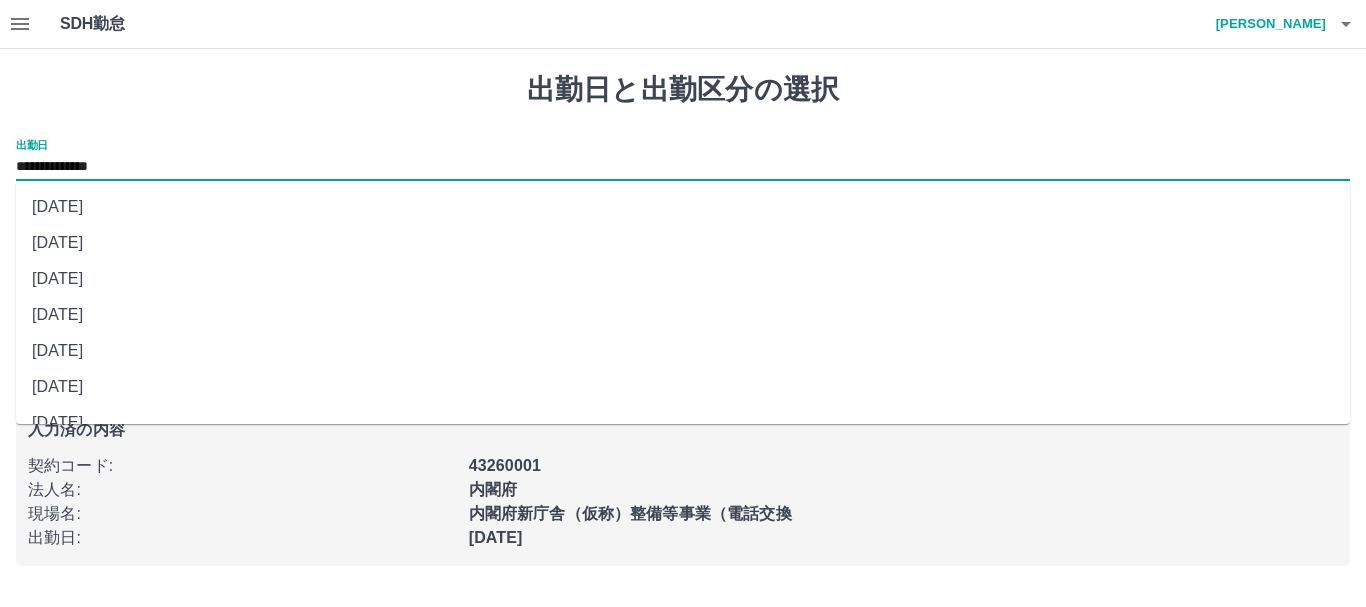 click on "**********" at bounding box center [683, 167] 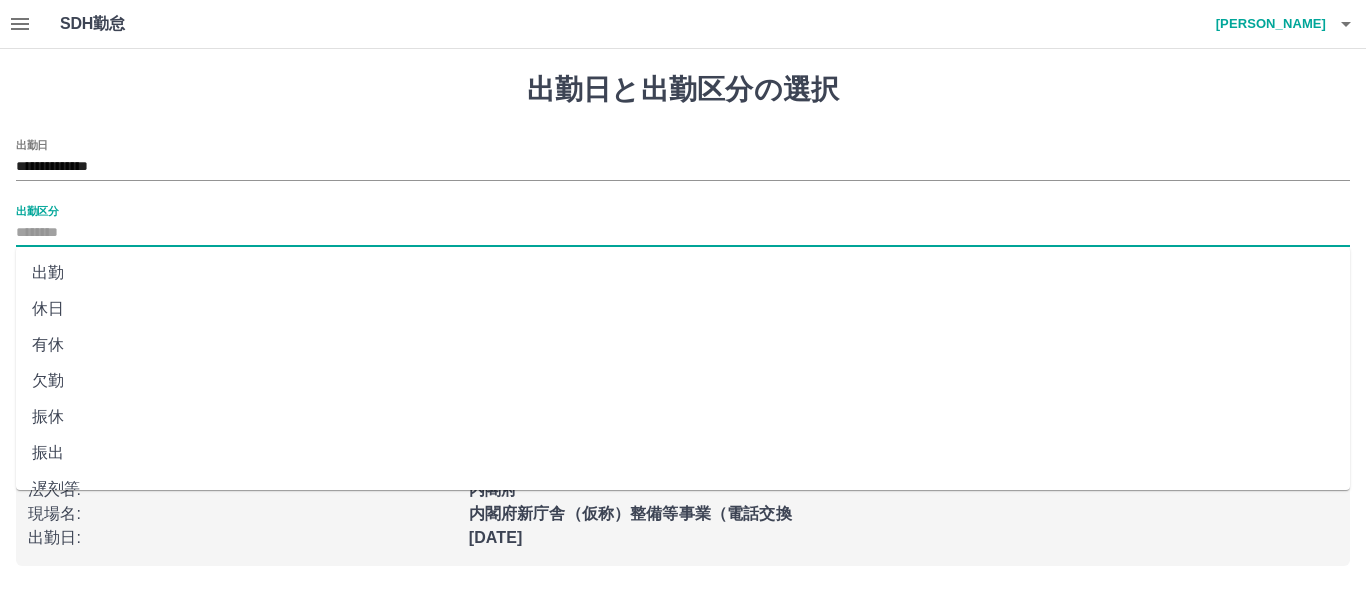 click on "出勤区分" at bounding box center (683, 233) 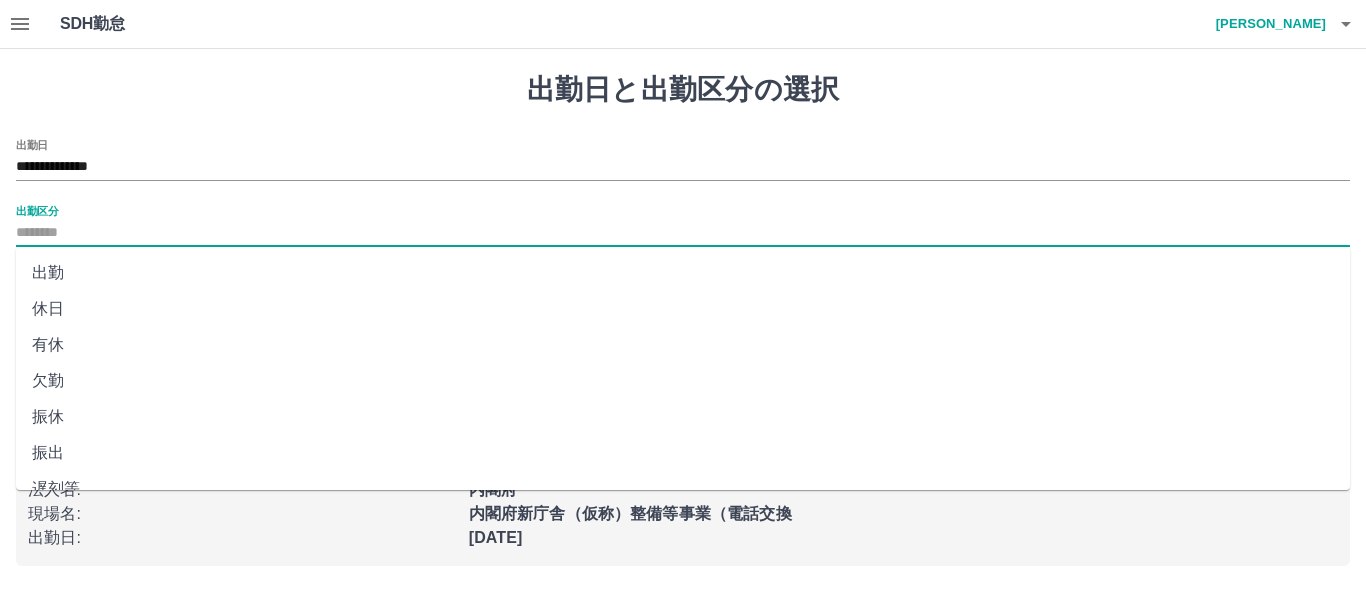 click on "出勤" at bounding box center (683, 273) 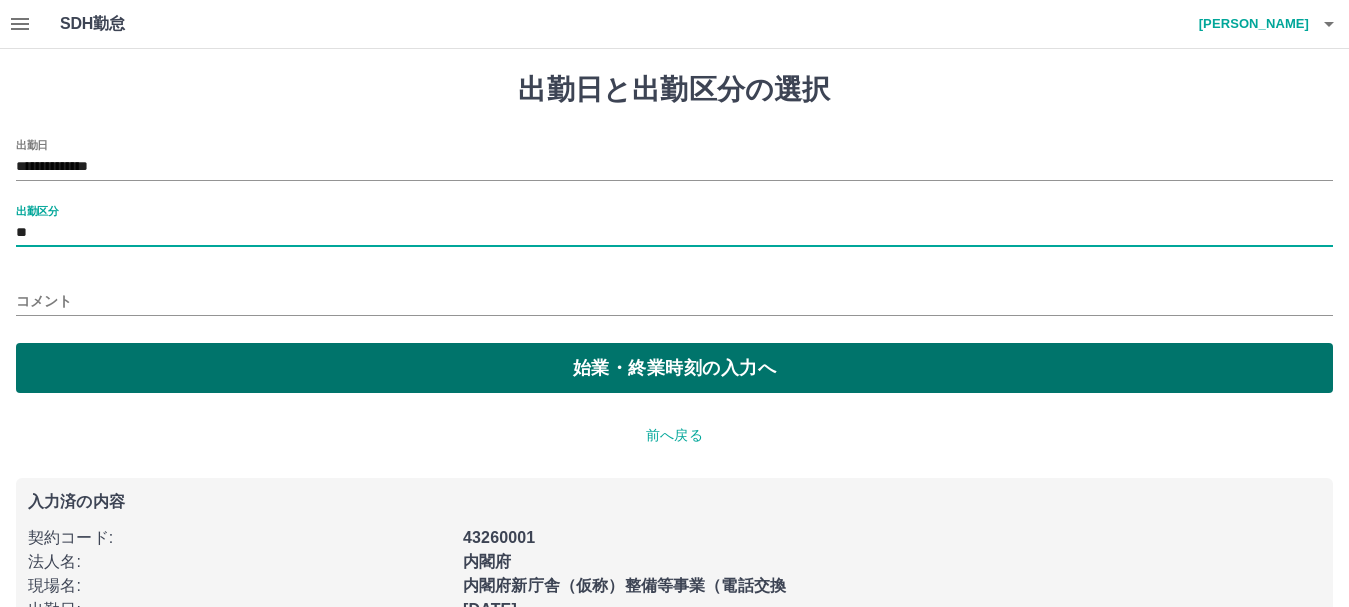 click on "始業・終業時刻の入力へ" at bounding box center (674, 368) 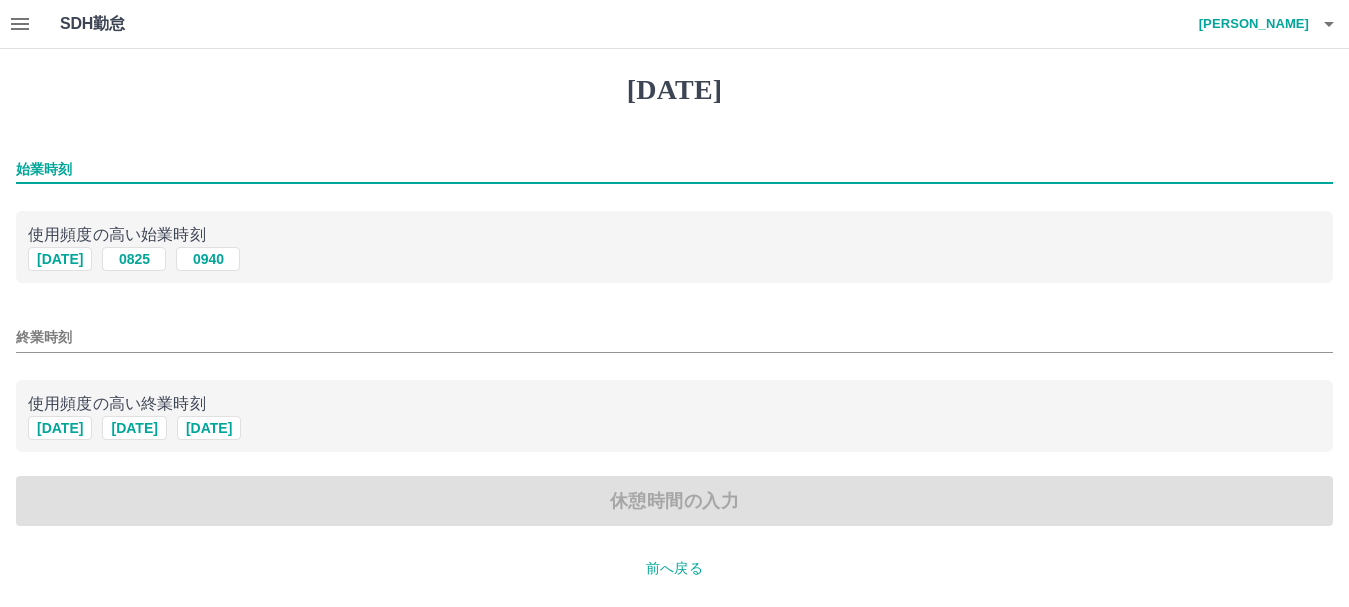 click on "始業時刻" at bounding box center (674, 169) 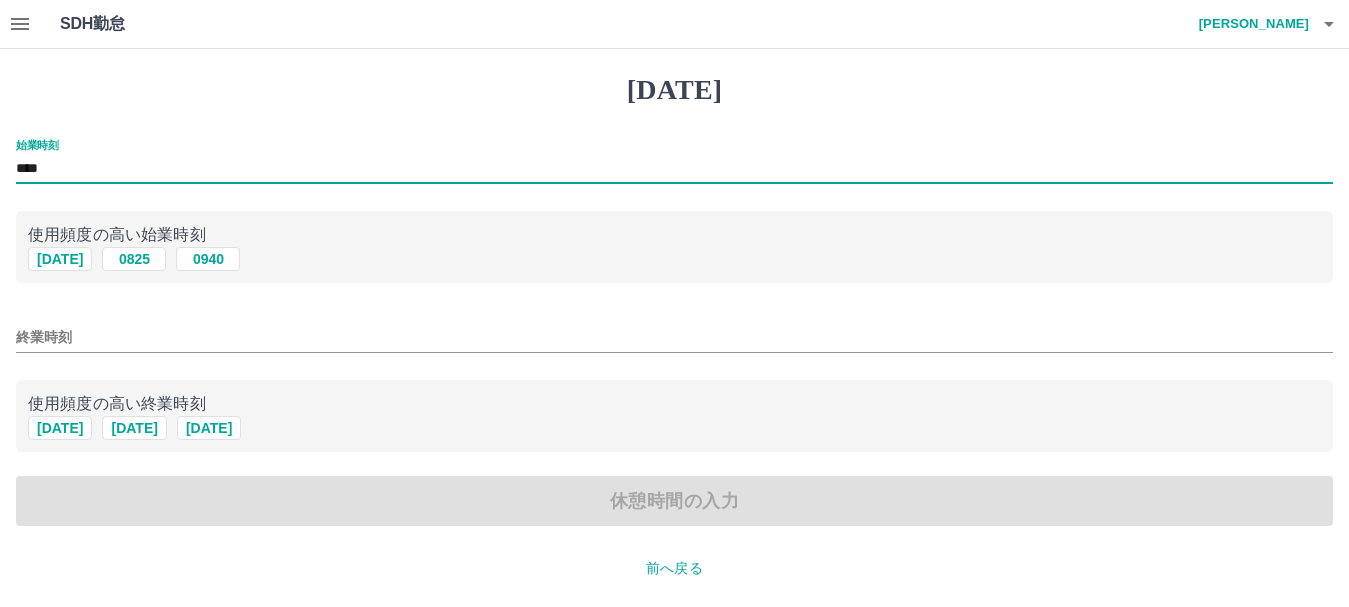 click on "終業時刻" at bounding box center [674, 337] 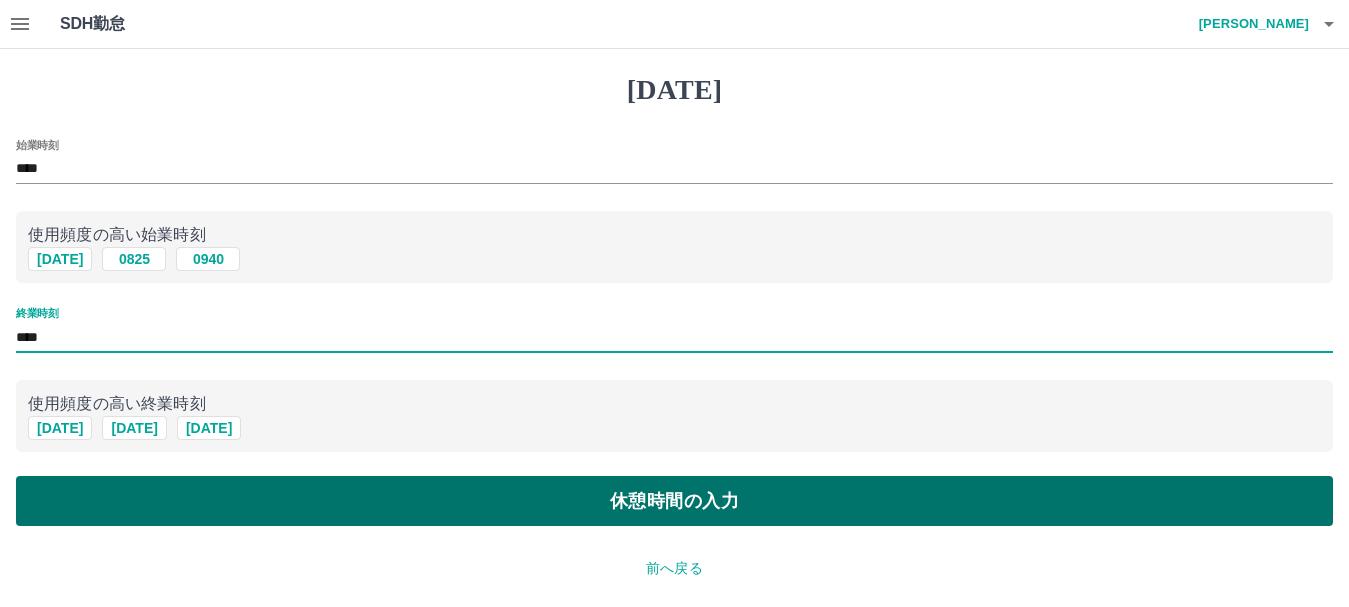 type on "****" 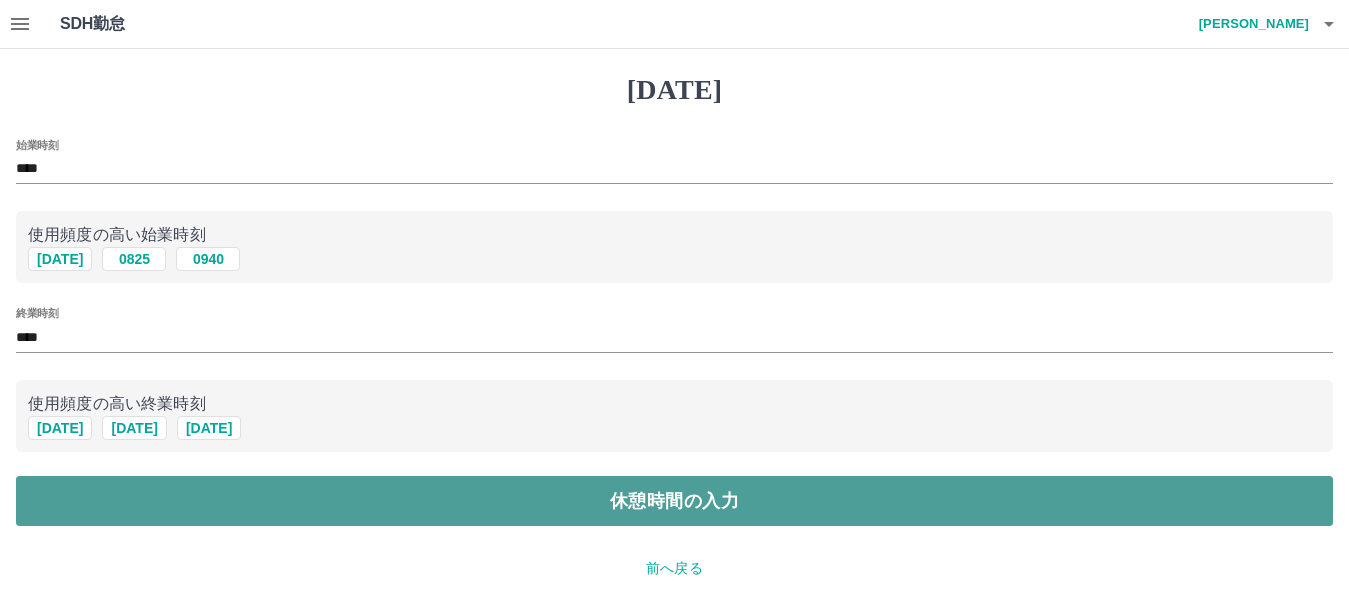 click on "休憩時間の入力" at bounding box center (674, 501) 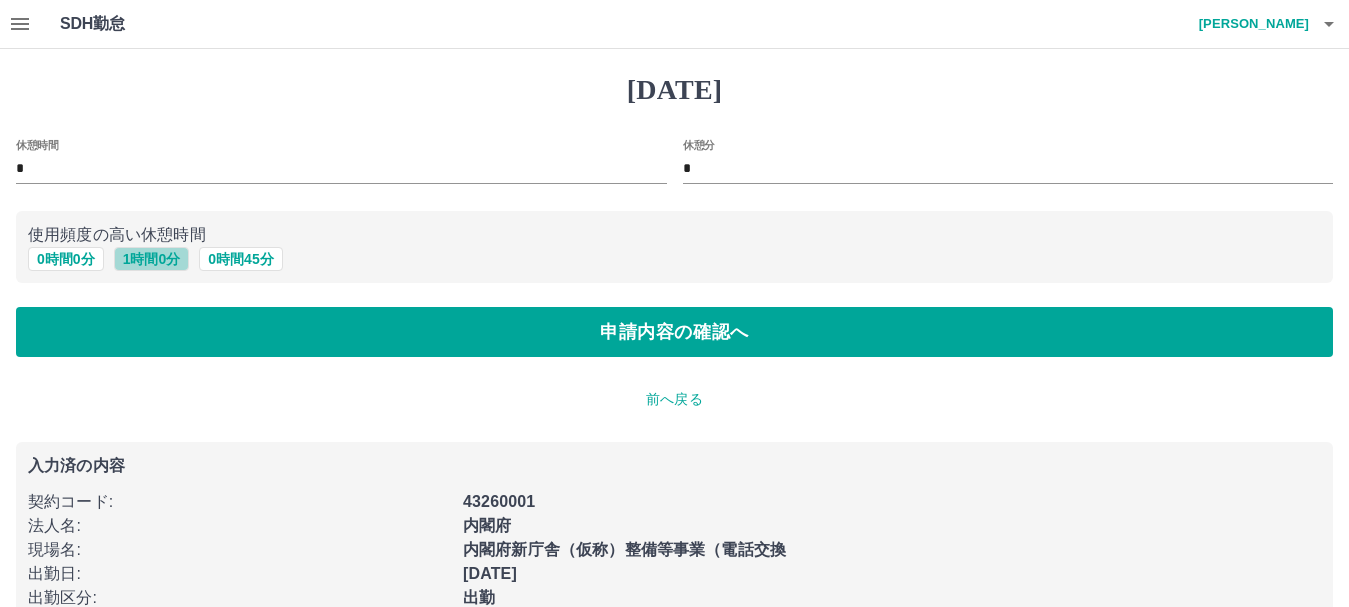 click on "1 時間 0 分" at bounding box center [152, 259] 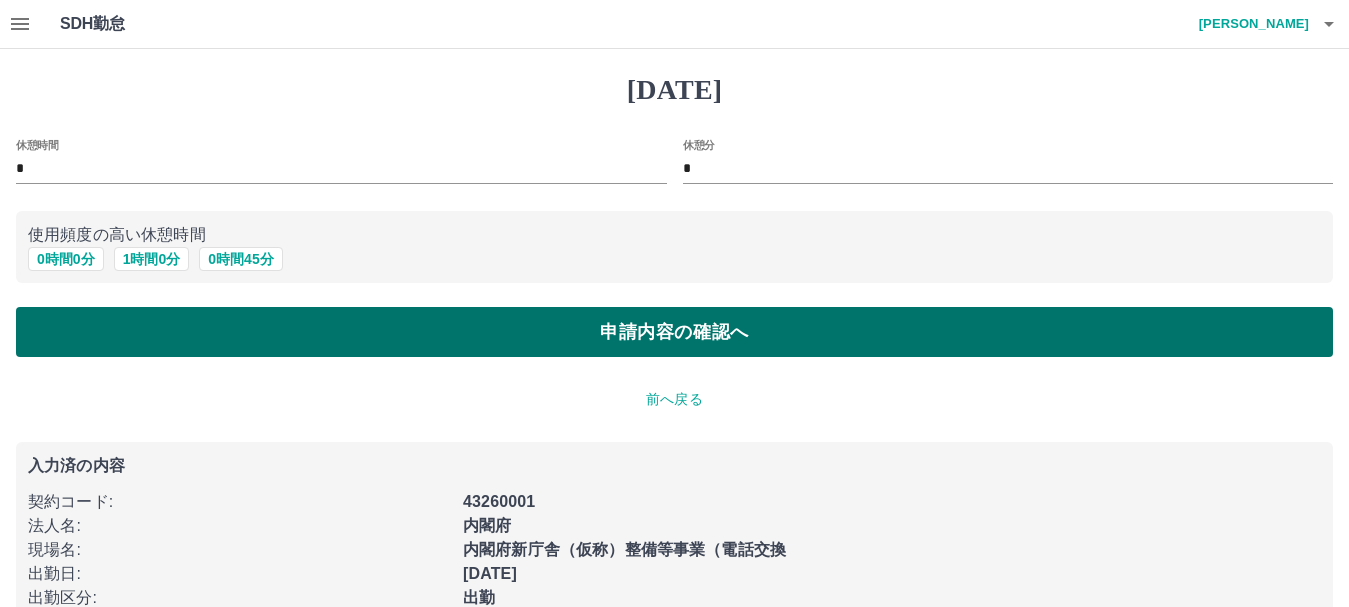 click on "申請内容の確認へ" at bounding box center [674, 332] 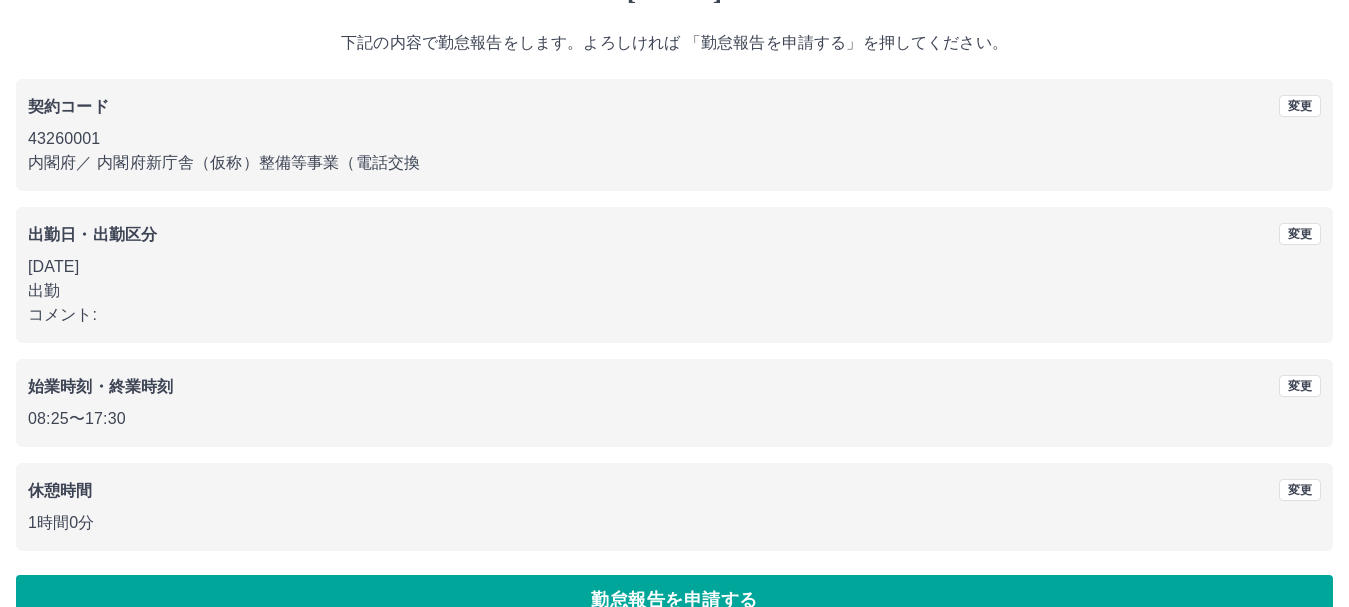 scroll, scrollTop: 142, scrollLeft: 0, axis: vertical 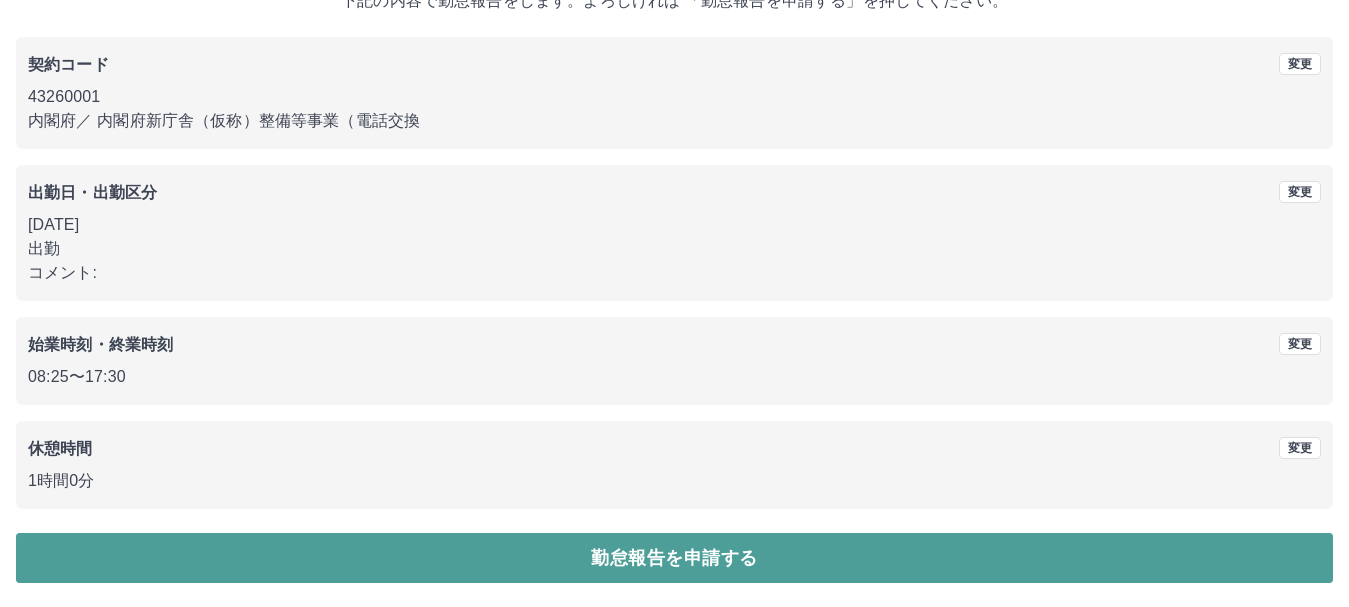 click on "勤怠報告を申請する" at bounding box center [674, 558] 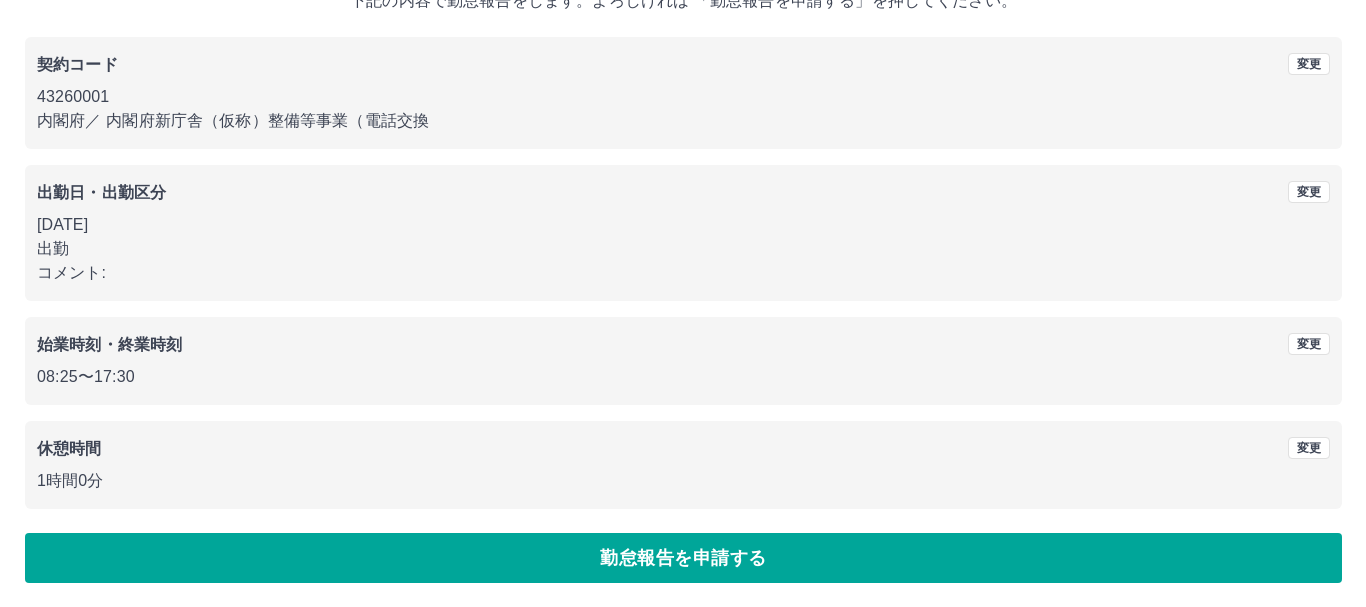 scroll, scrollTop: 0, scrollLeft: 0, axis: both 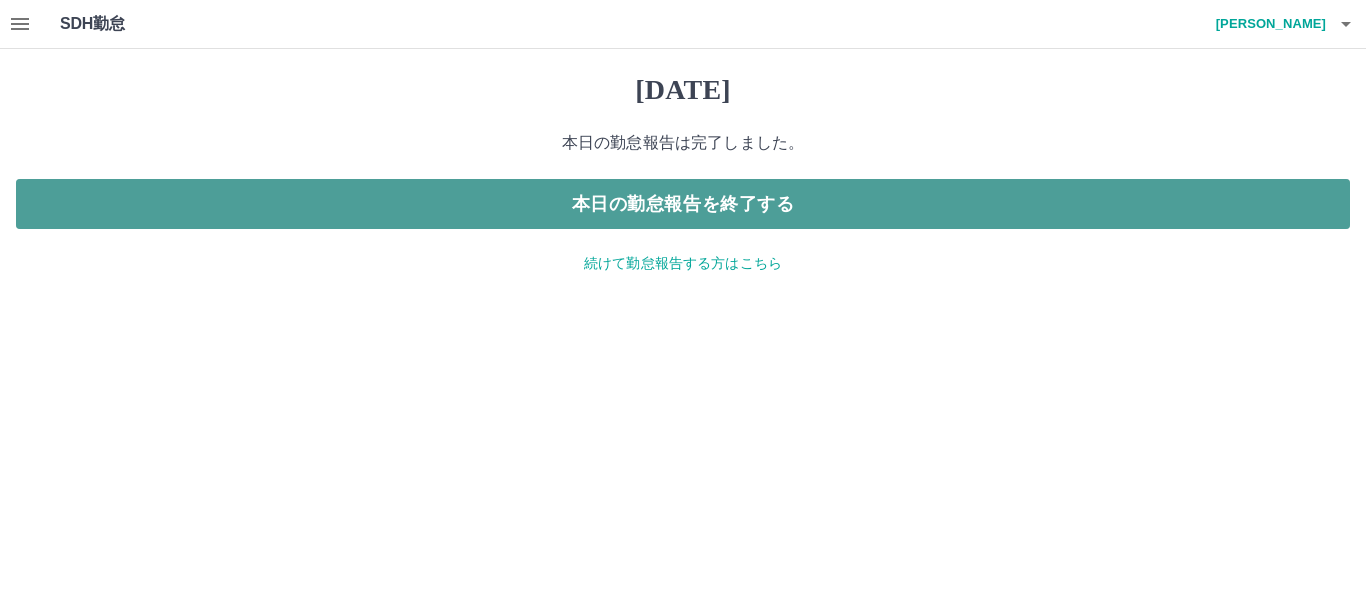 click on "本日の勤怠報告を終了する" at bounding box center (683, 204) 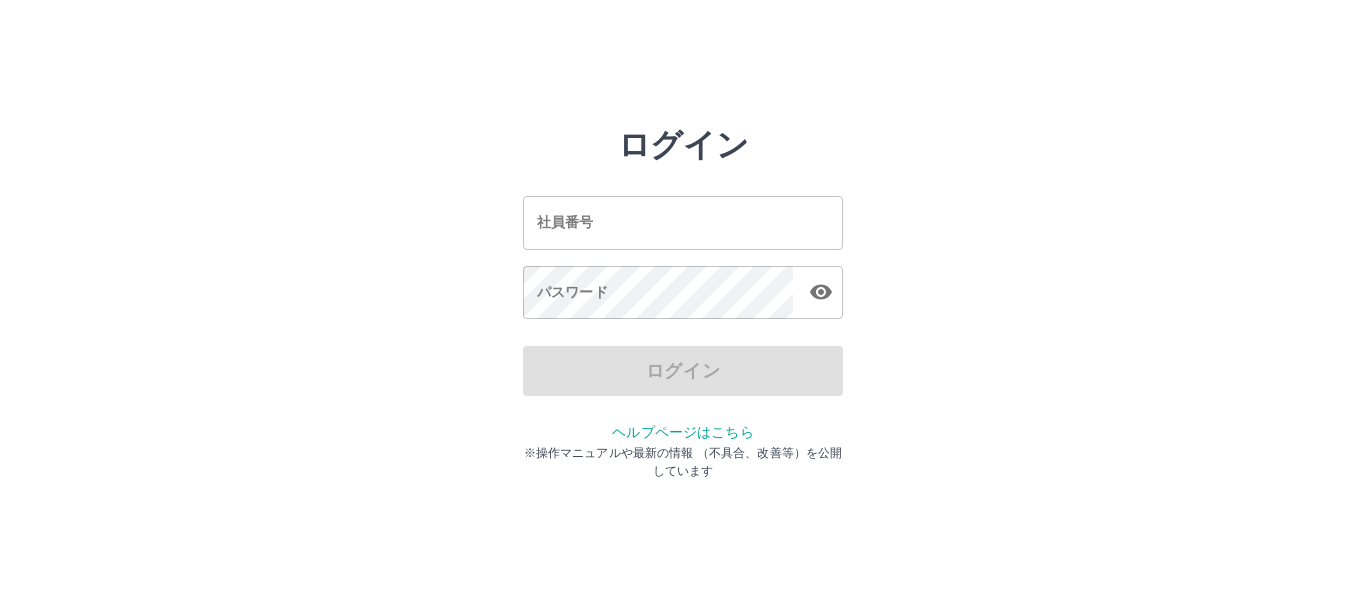 scroll, scrollTop: 0, scrollLeft: 0, axis: both 